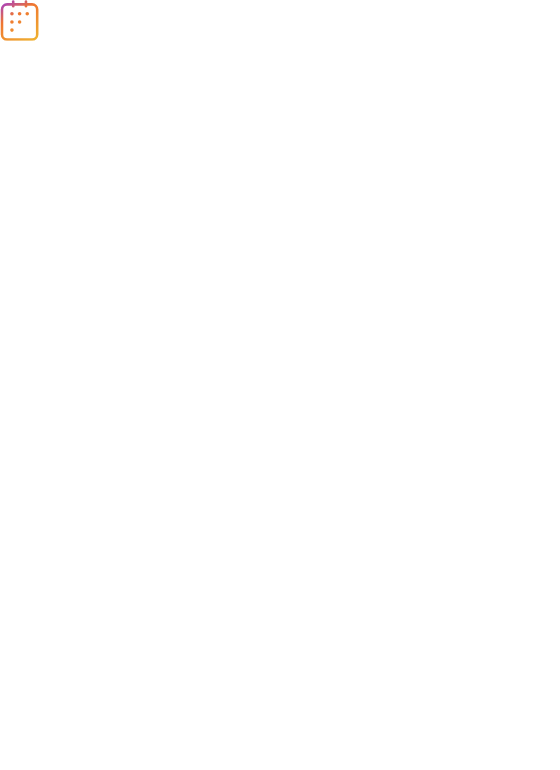 scroll, scrollTop: 0, scrollLeft: 0, axis: both 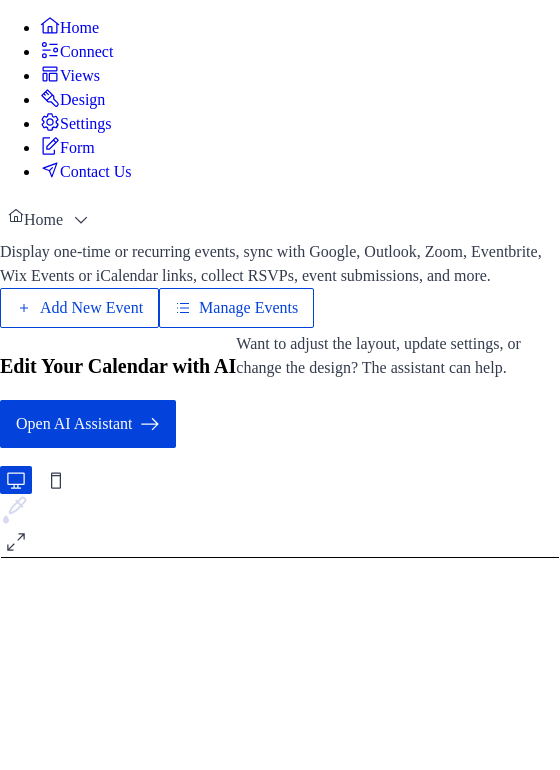 click on "Manage Events" at bounding box center [248, 308] 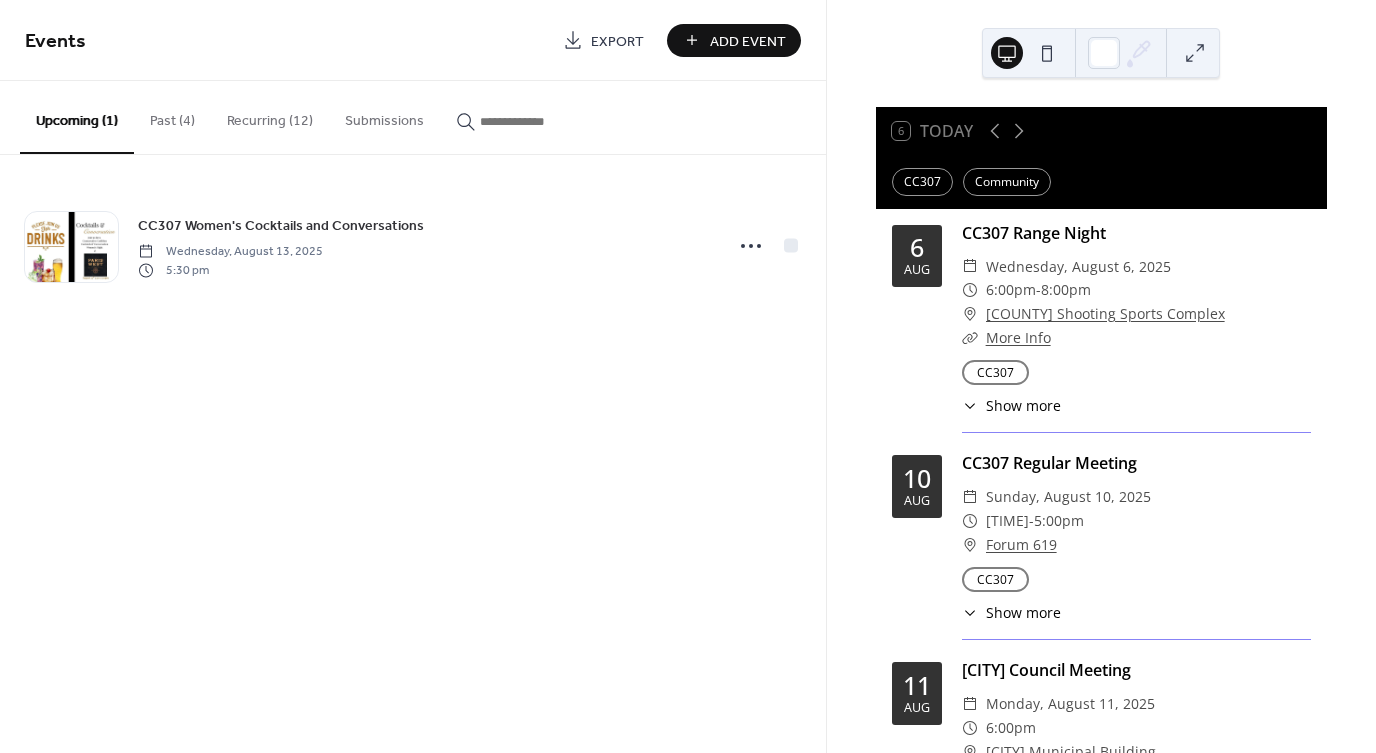scroll, scrollTop: 0, scrollLeft: 0, axis: both 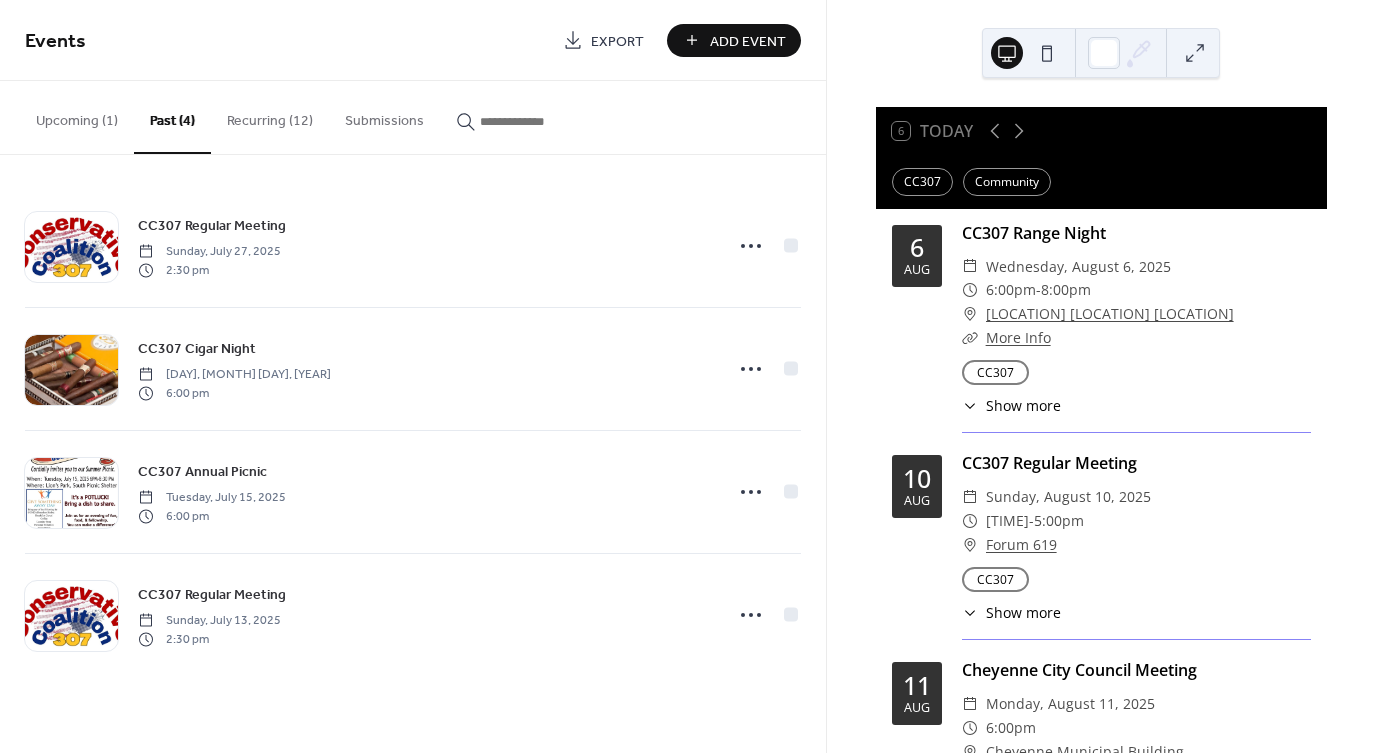 click on "Recurring (12)" at bounding box center (270, 116) 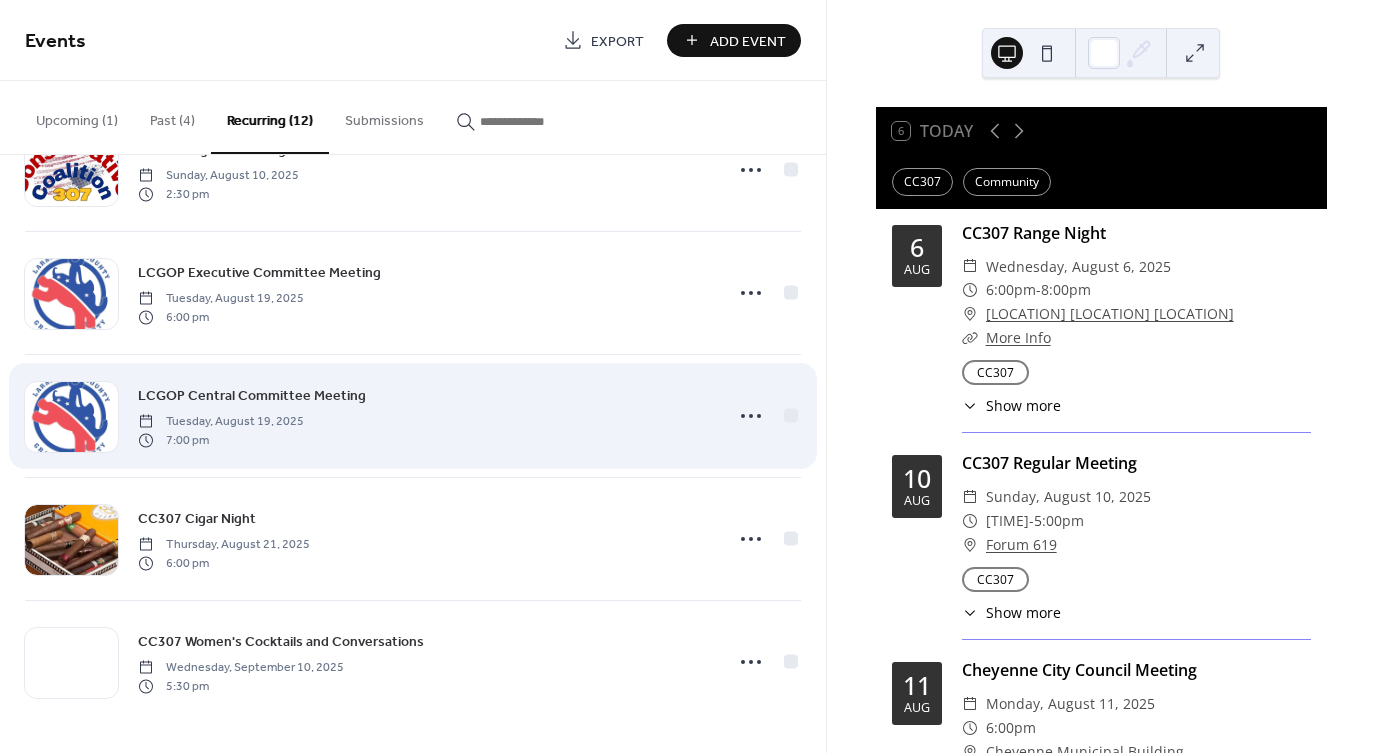 scroll, scrollTop: 937, scrollLeft: 0, axis: vertical 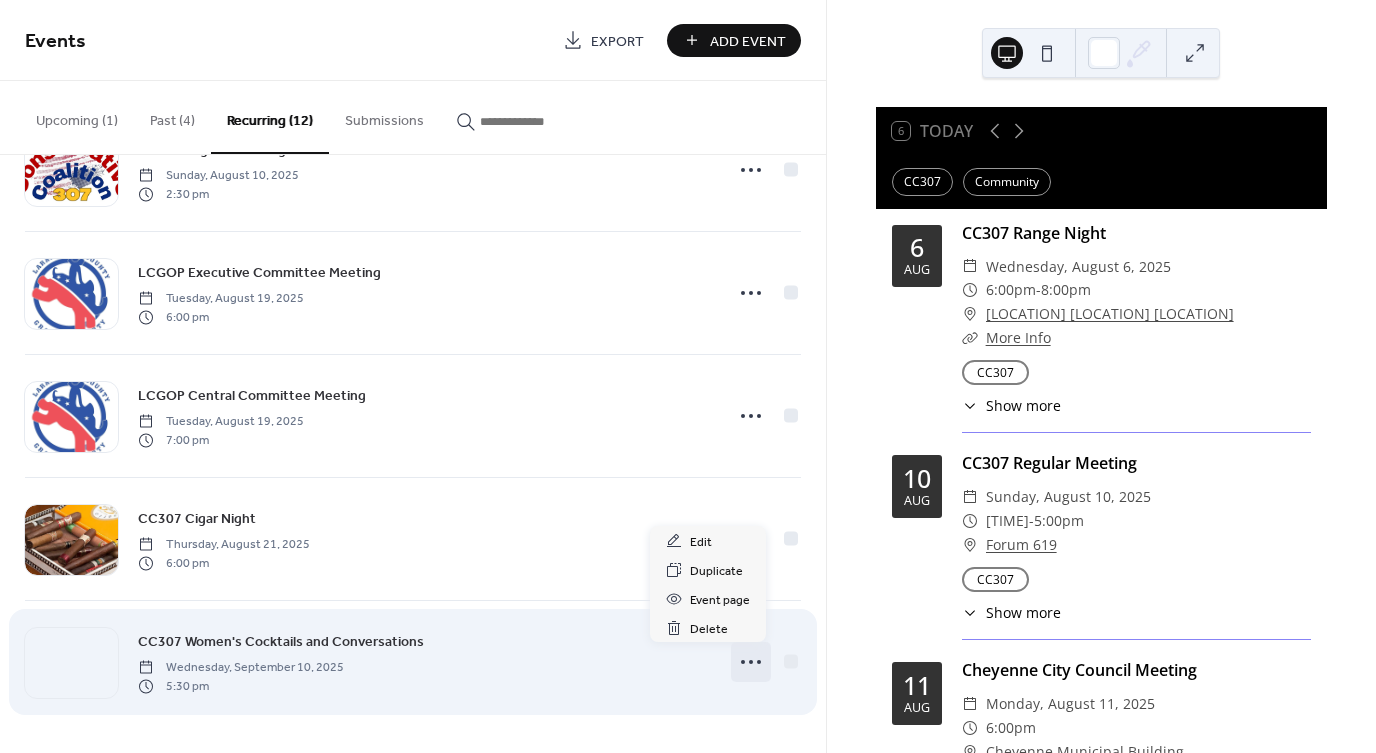 click 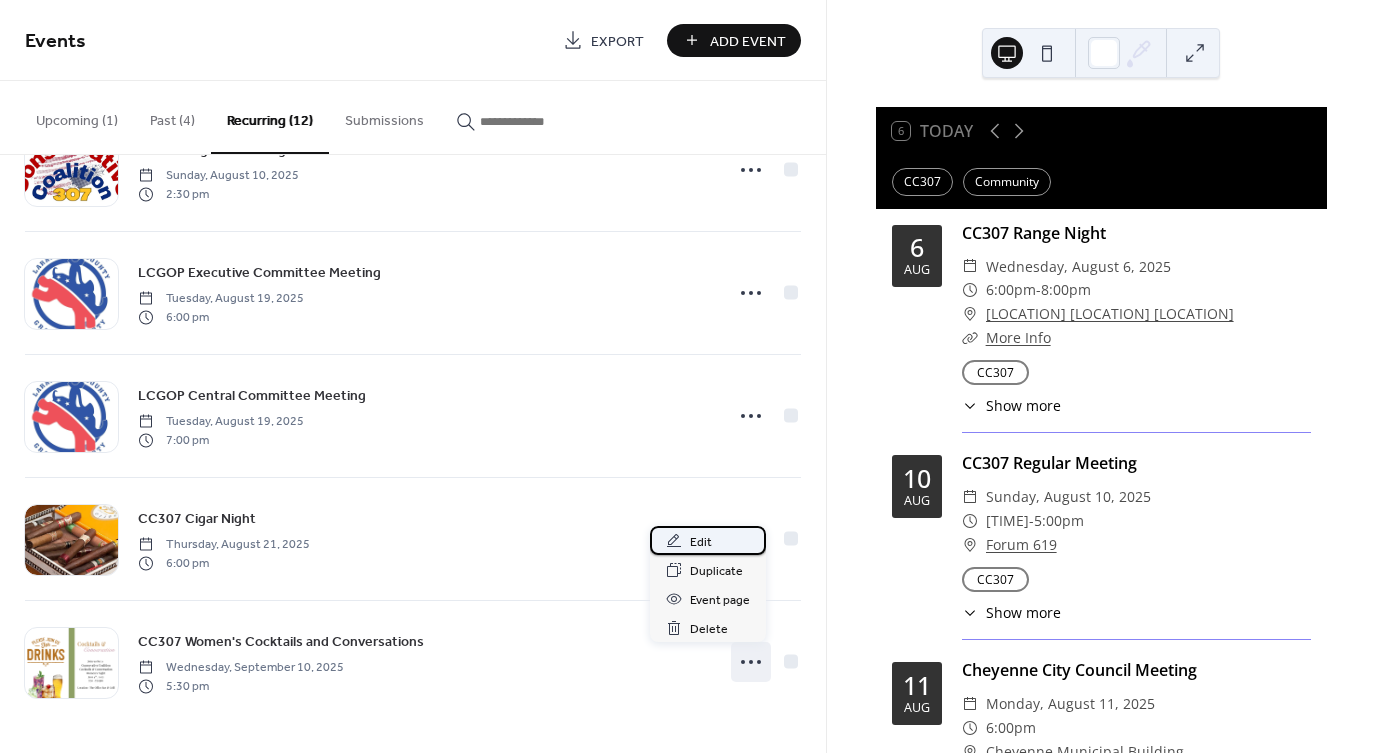 click on "Edit" at bounding box center [701, 542] 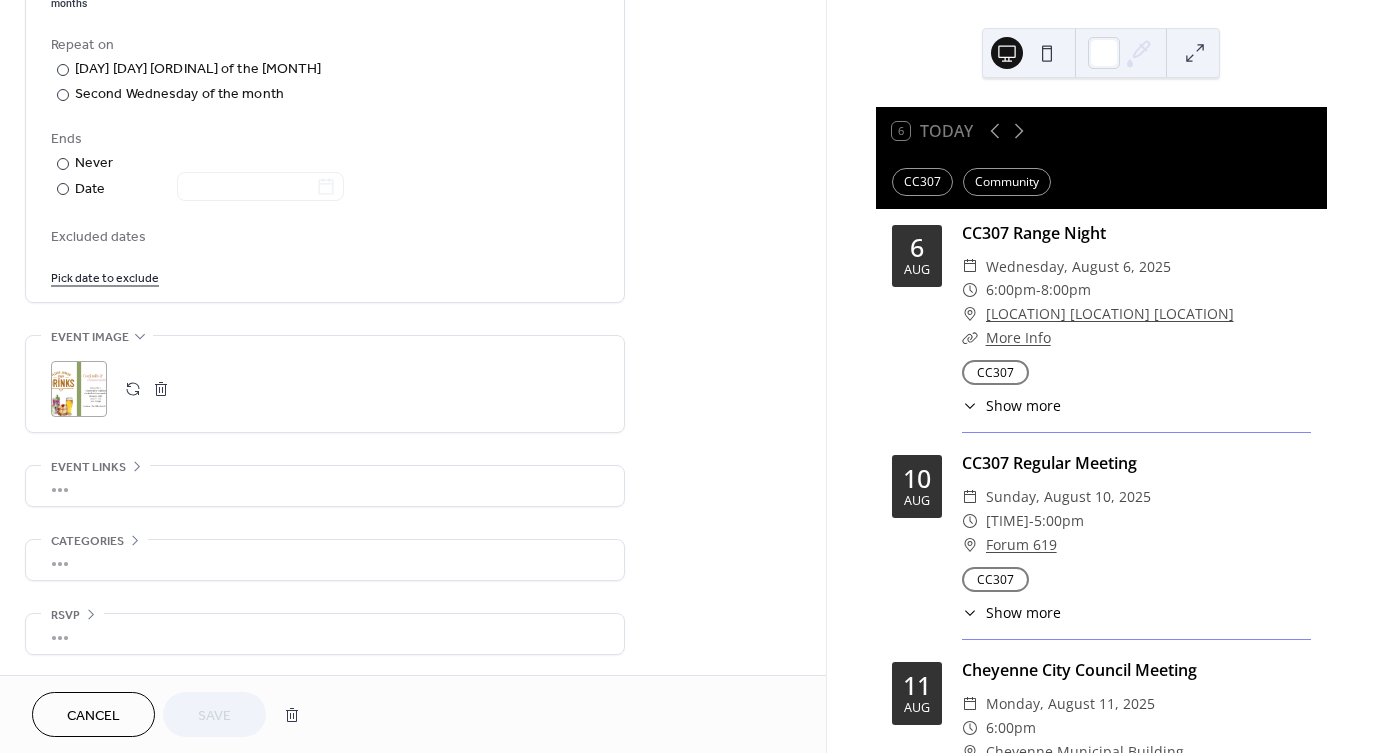 scroll, scrollTop: 1035, scrollLeft: 0, axis: vertical 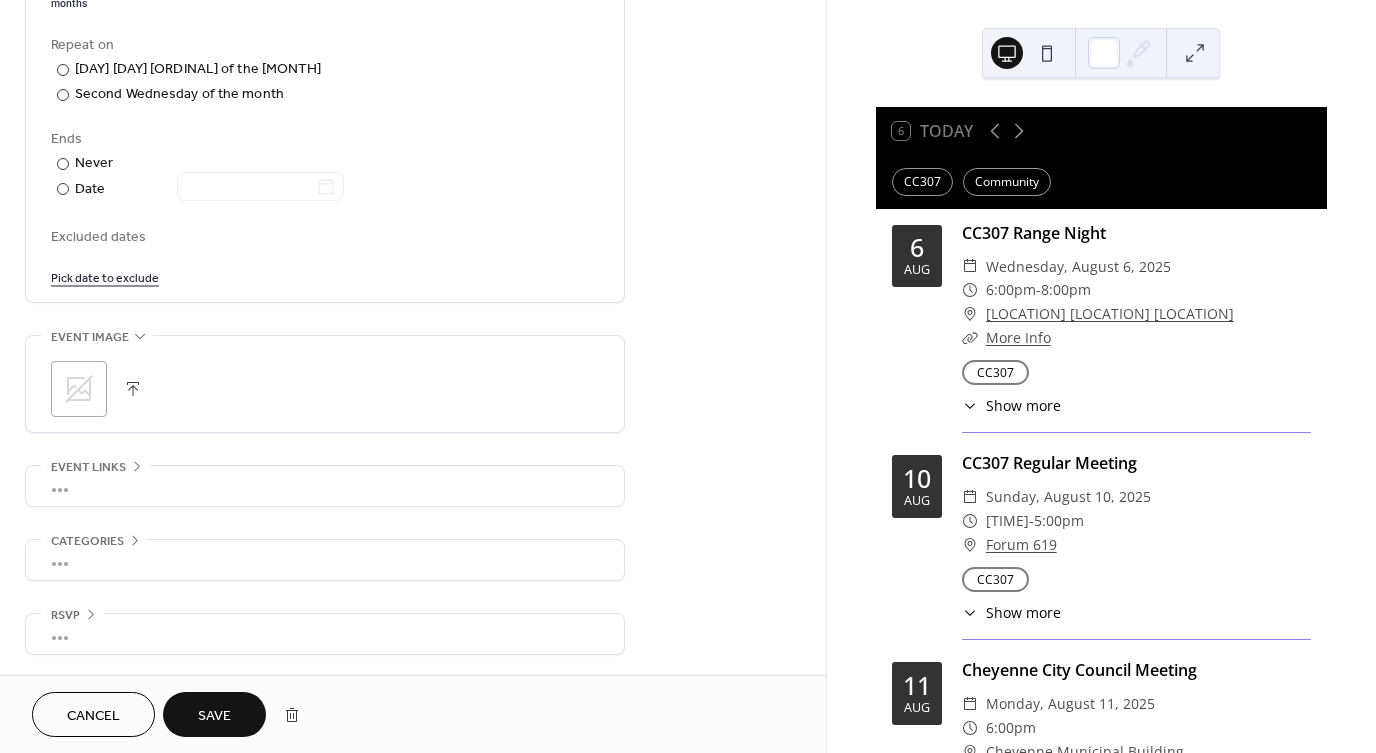 click 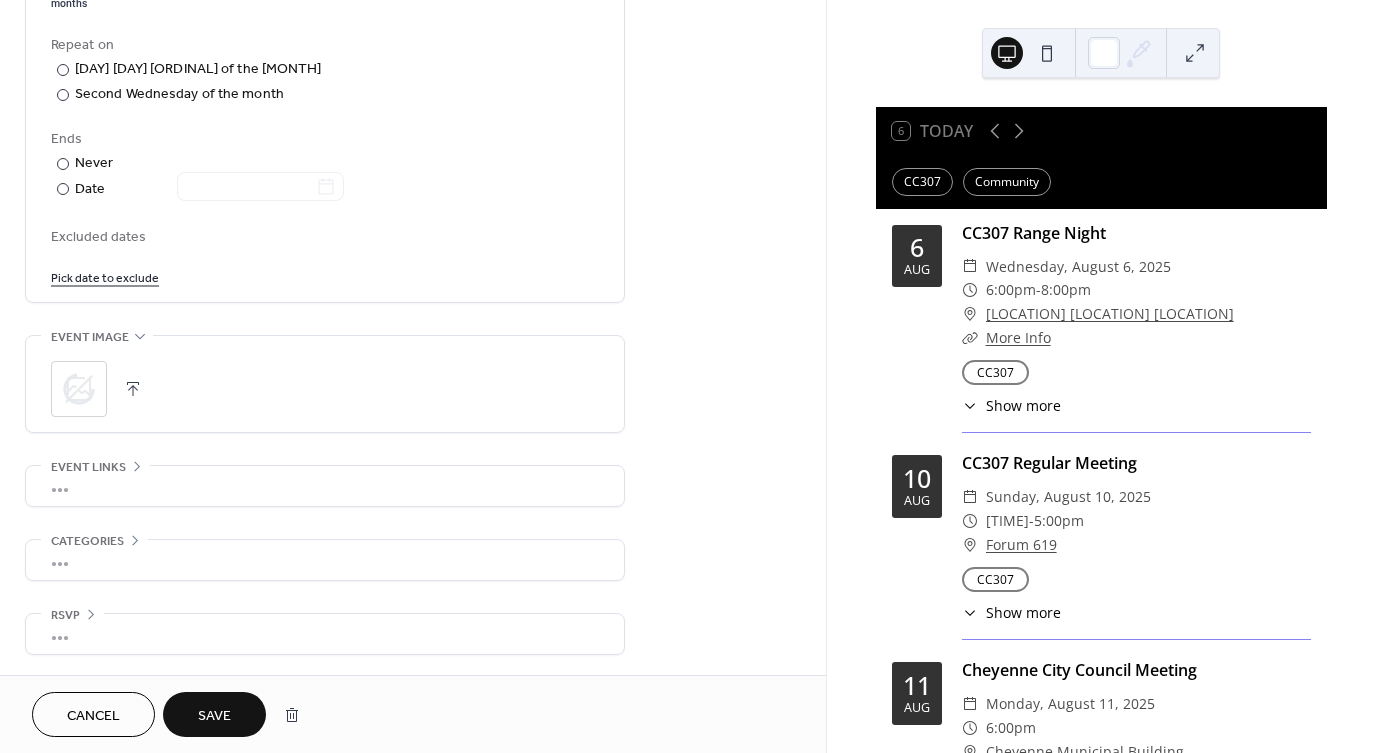 click on "Cancel" at bounding box center (93, 714) 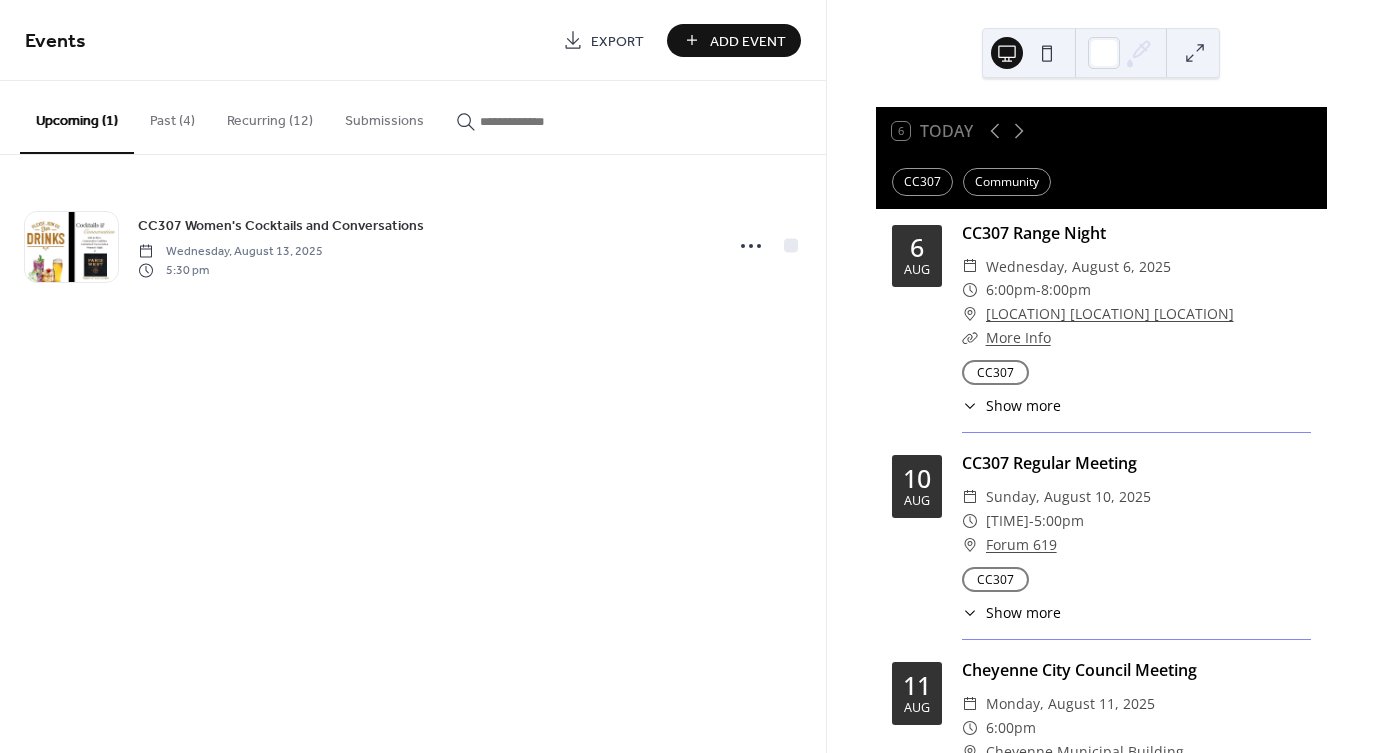 click on "Recurring (12)" at bounding box center [270, 116] 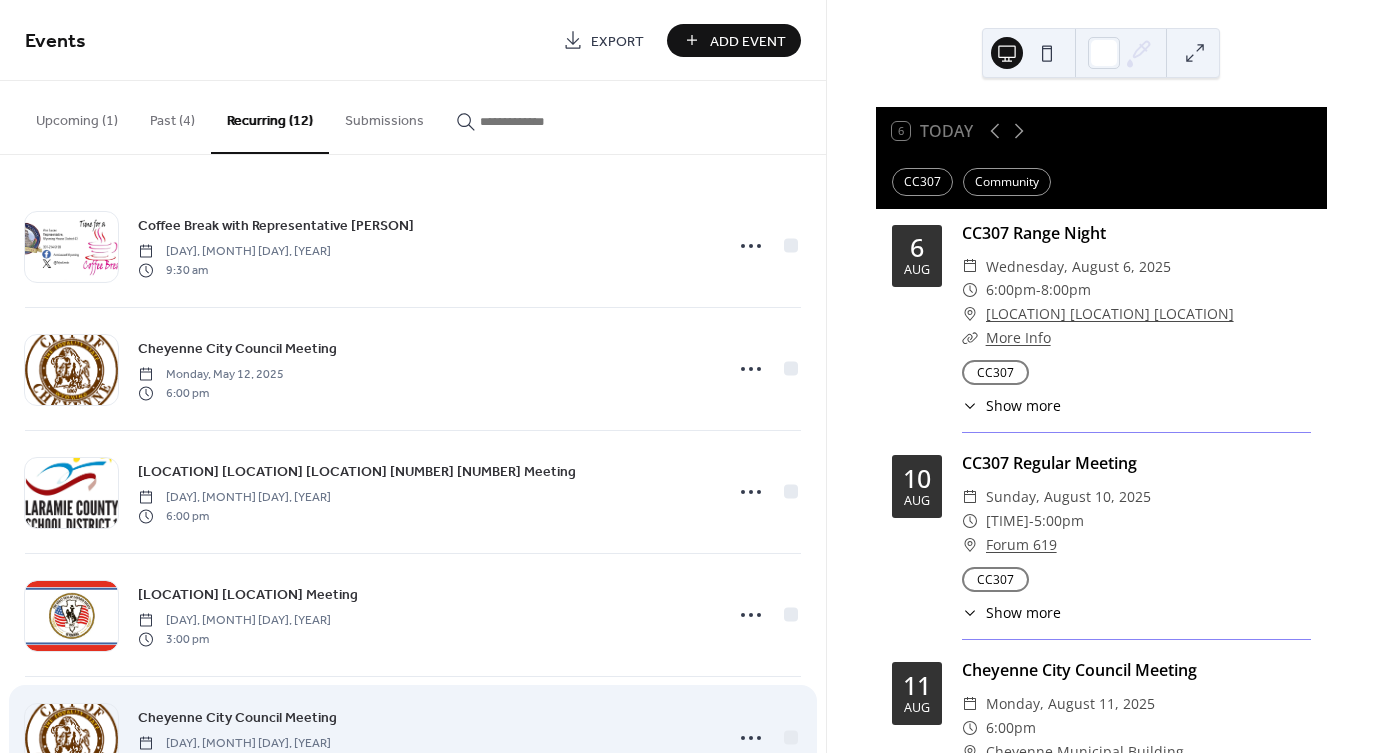 scroll, scrollTop: 0, scrollLeft: 0, axis: both 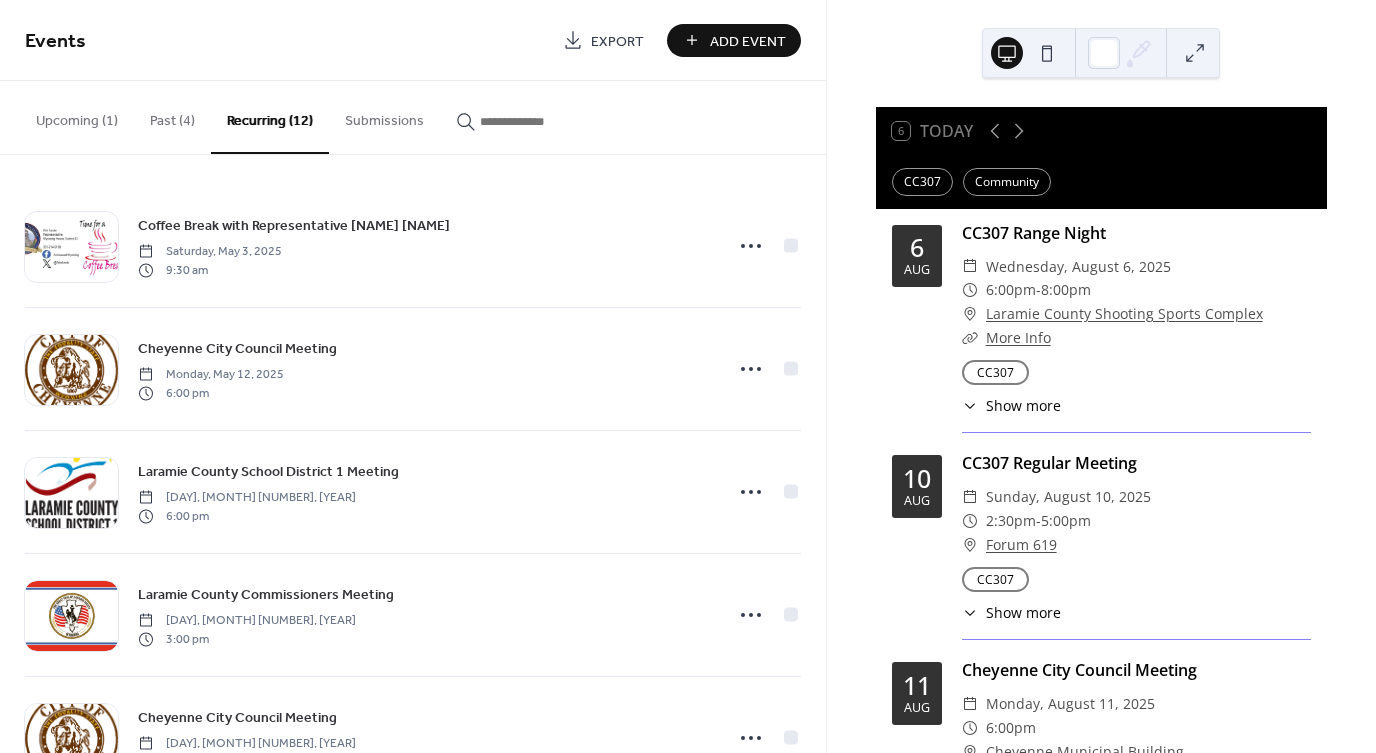 click on "Upcoming (1)" at bounding box center [77, 116] 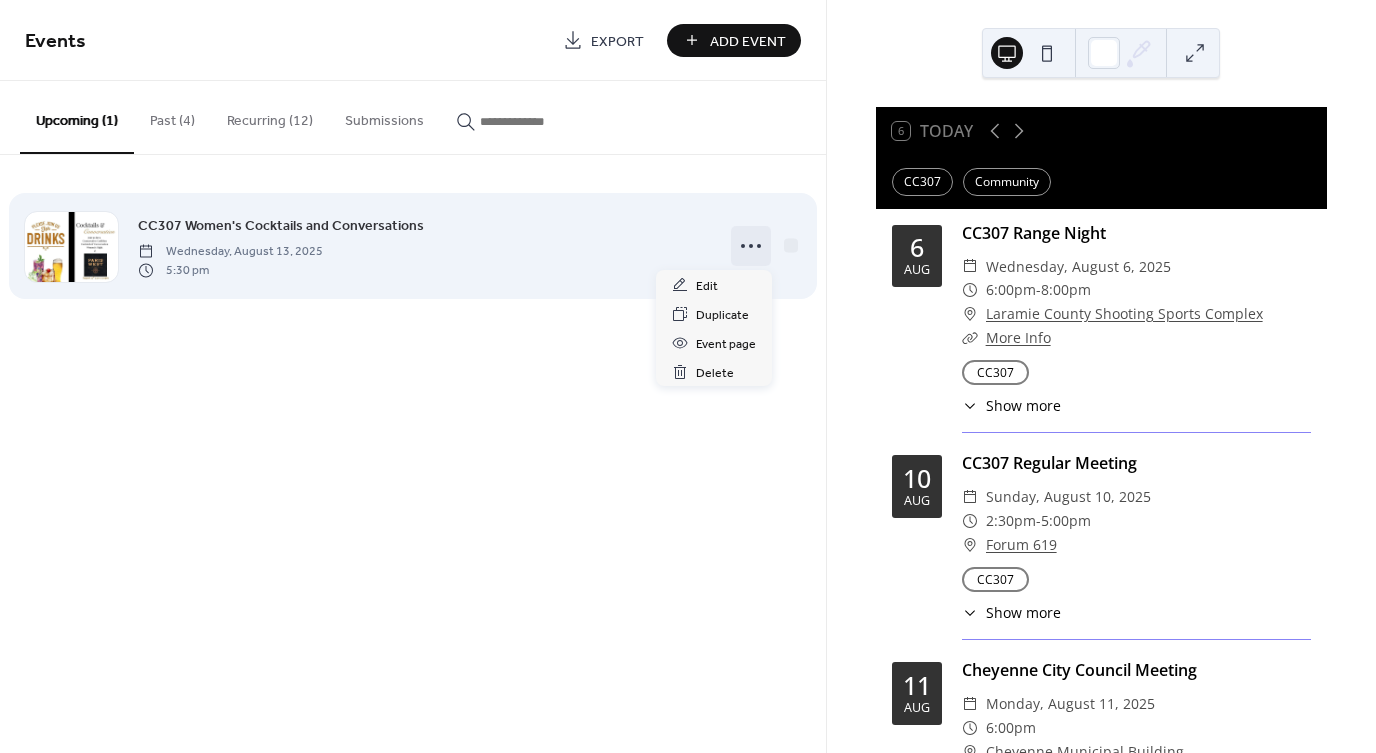 click 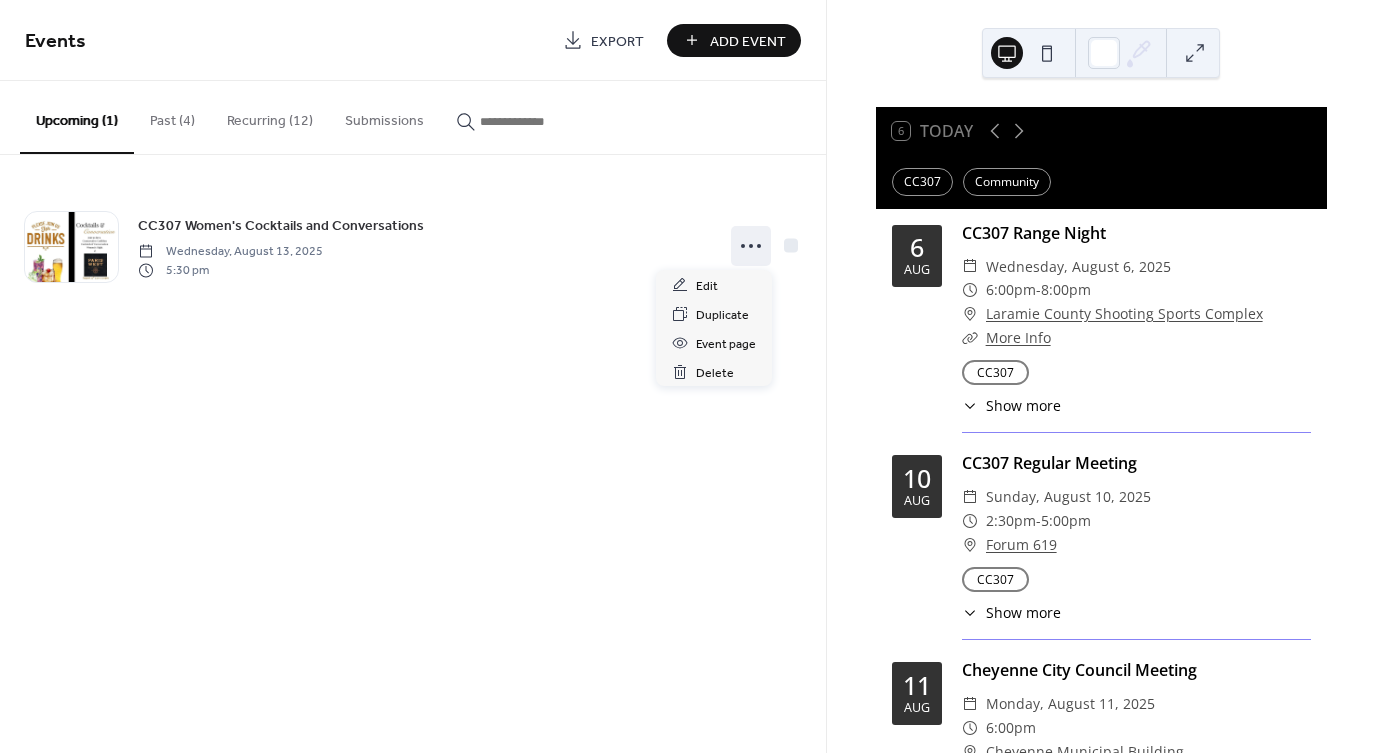 click on "Recurring (12)" at bounding box center [270, 116] 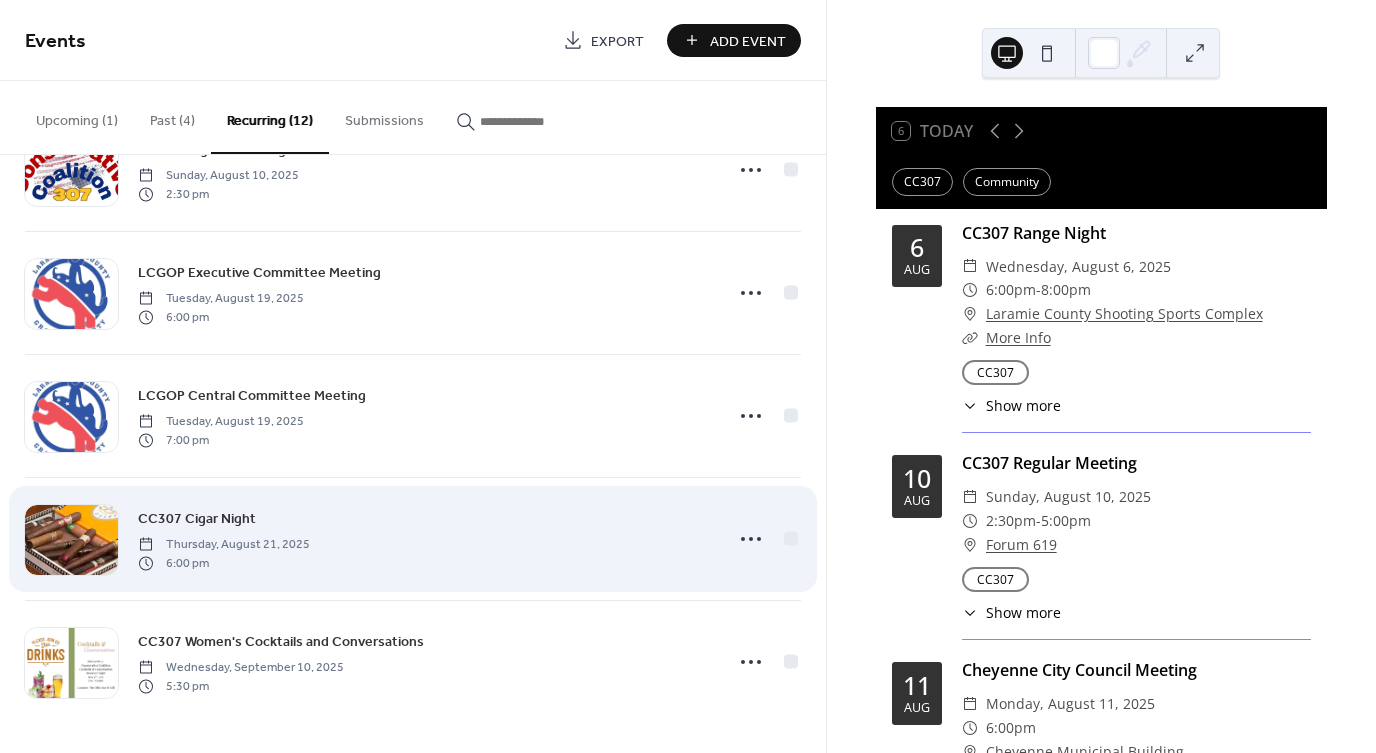 scroll, scrollTop: 935, scrollLeft: 0, axis: vertical 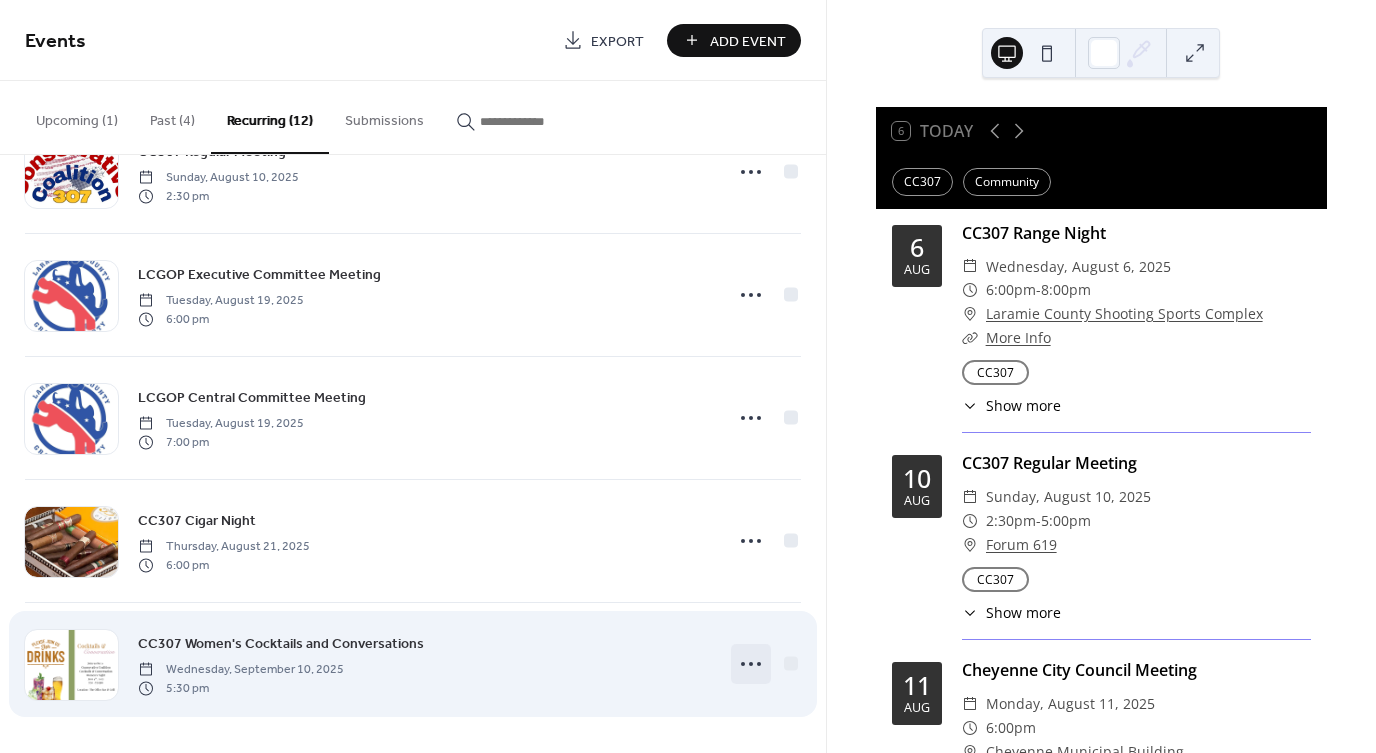 click 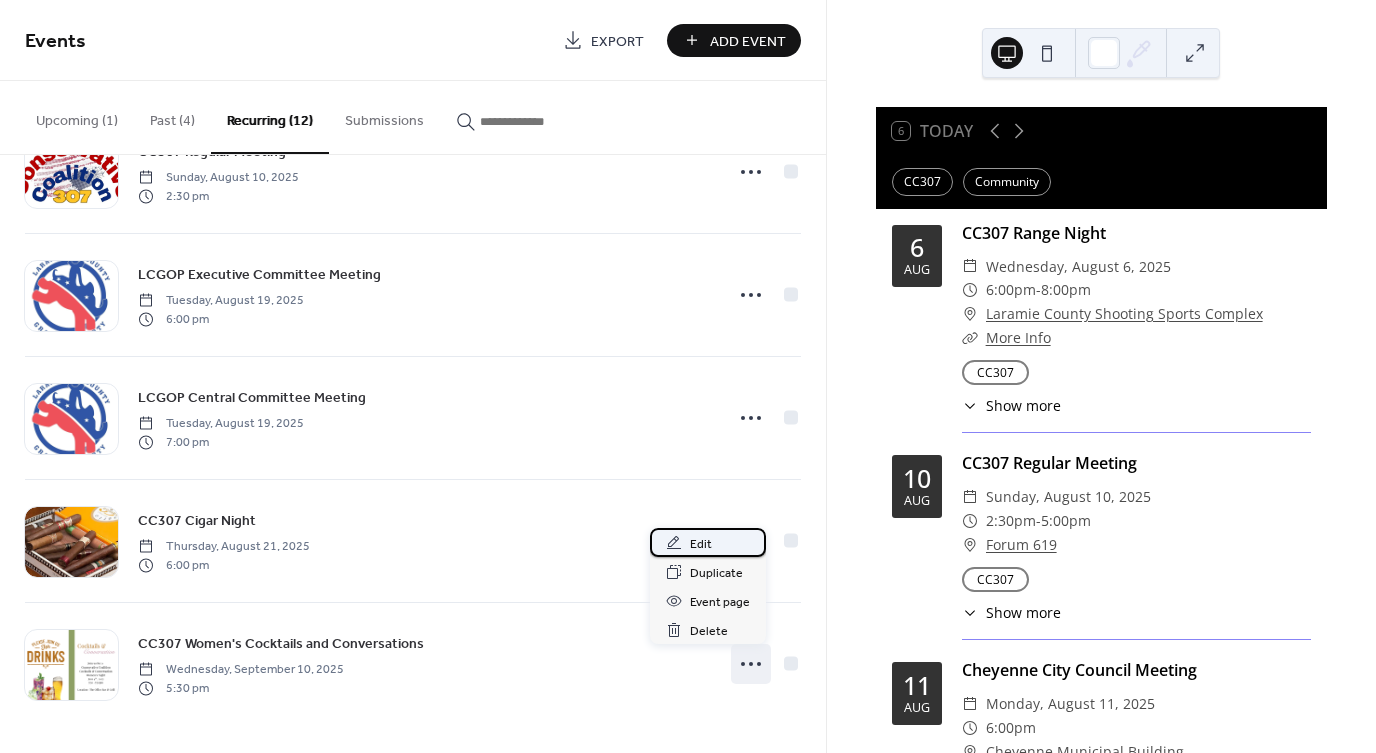 click on "Edit" at bounding box center (701, 544) 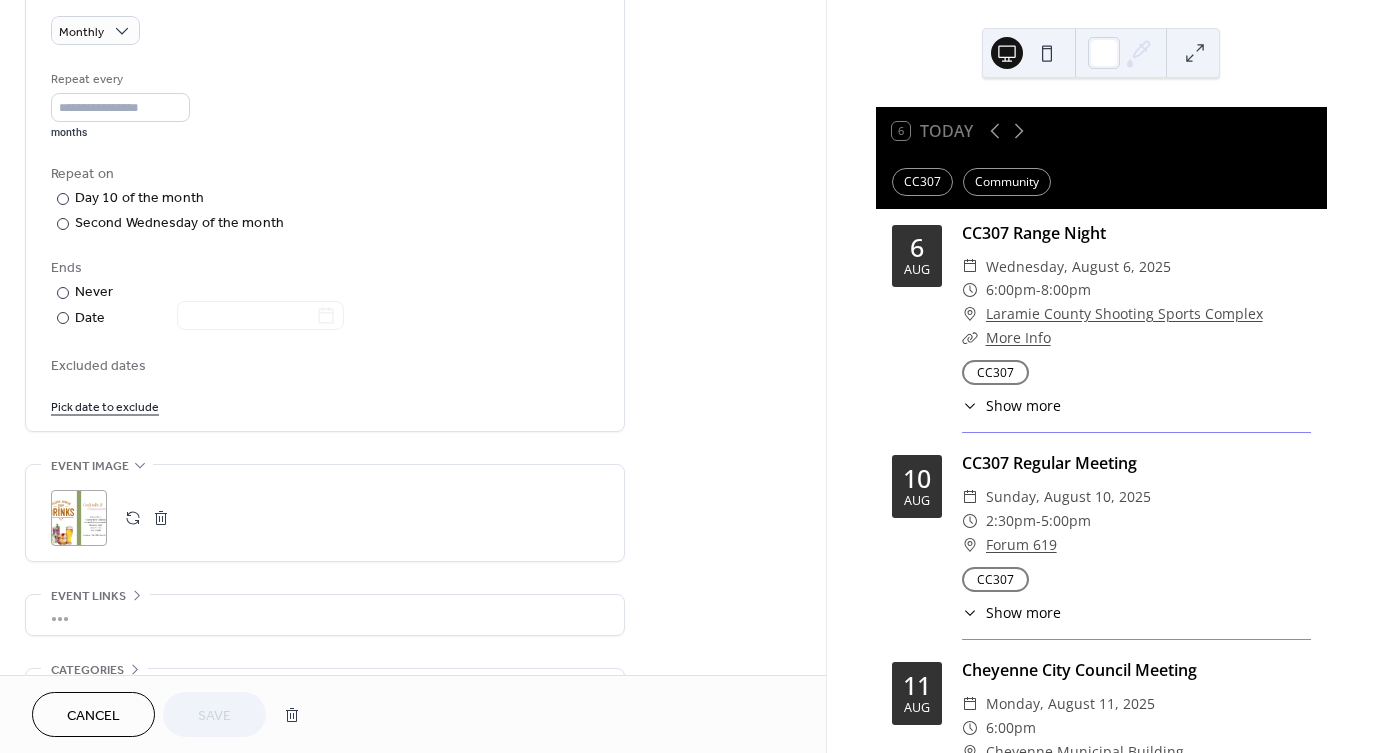 scroll, scrollTop: 900, scrollLeft: 0, axis: vertical 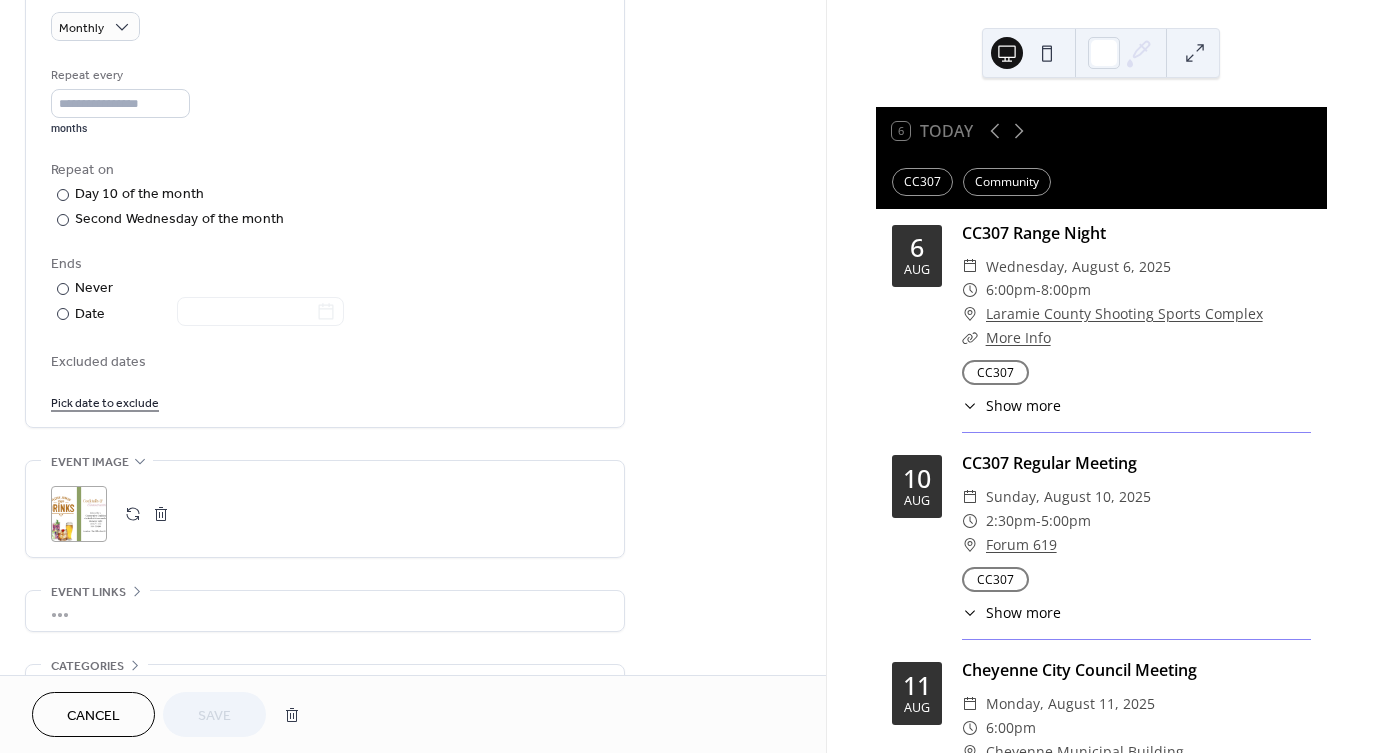 click at bounding box center (161, 514) 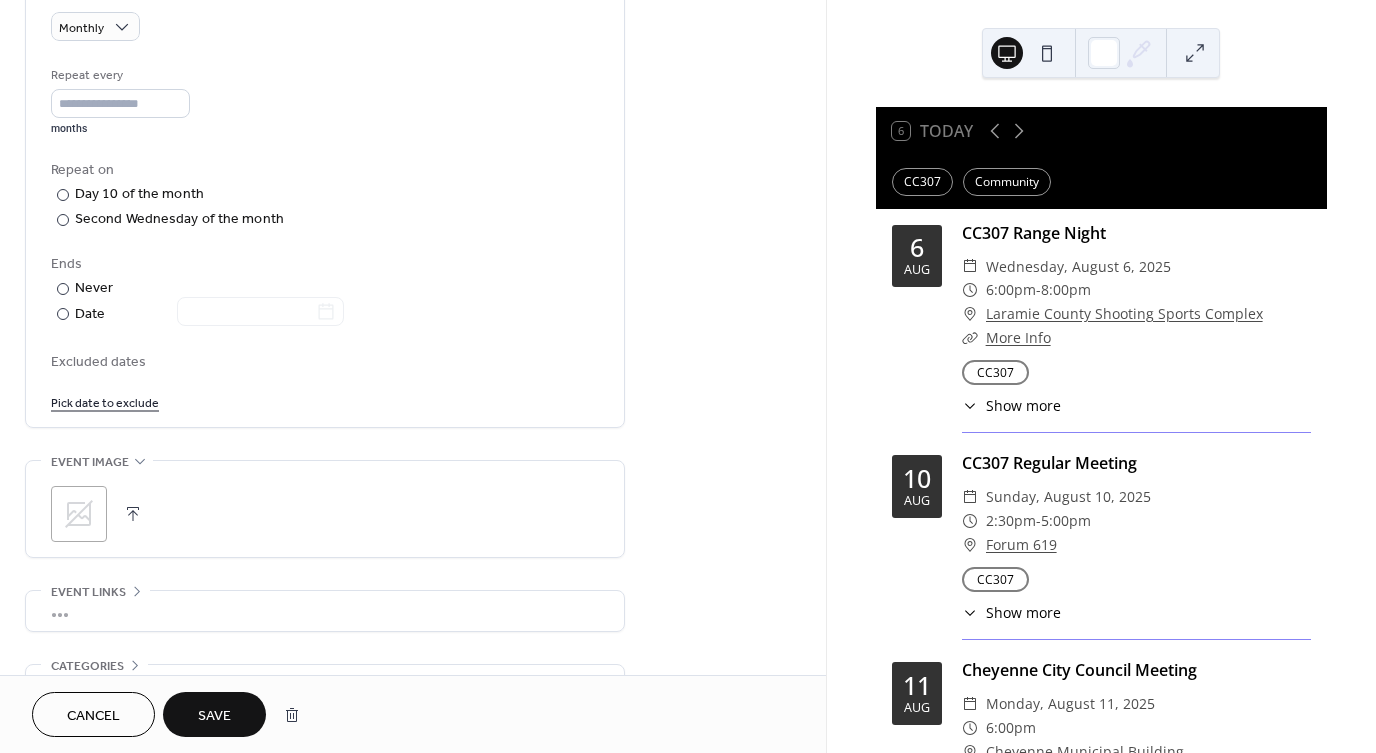 click 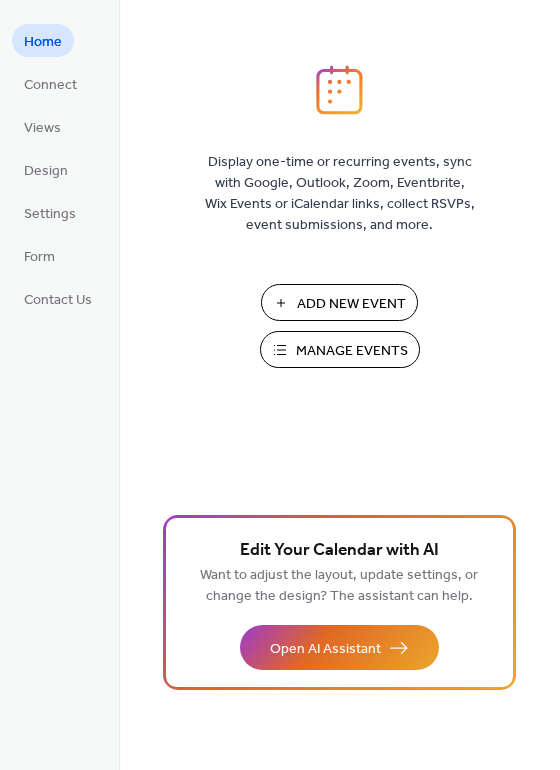 scroll, scrollTop: 0, scrollLeft: 0, axis: both 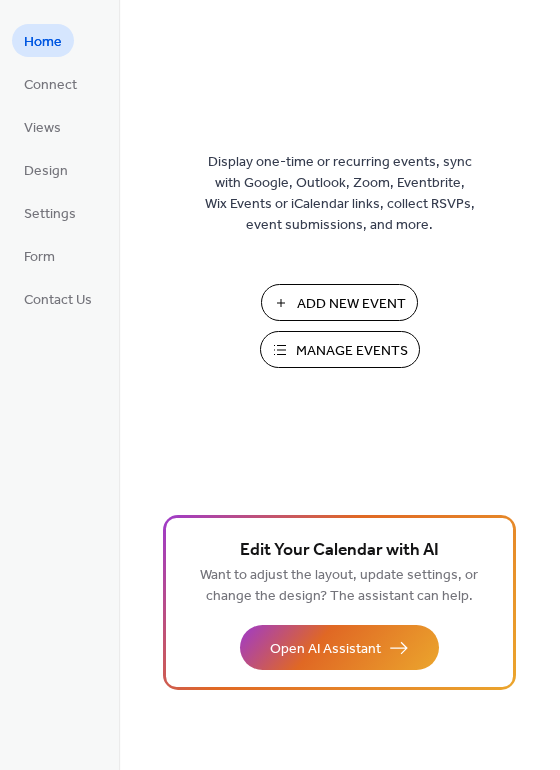 click on "Manage Events" at bounding box center (352, 351) 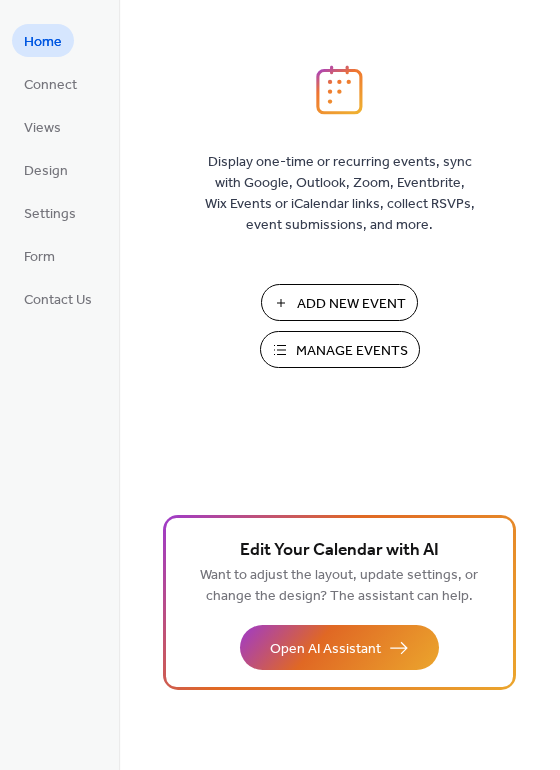 click on "Manage Events" at bounding box center [352, 351] 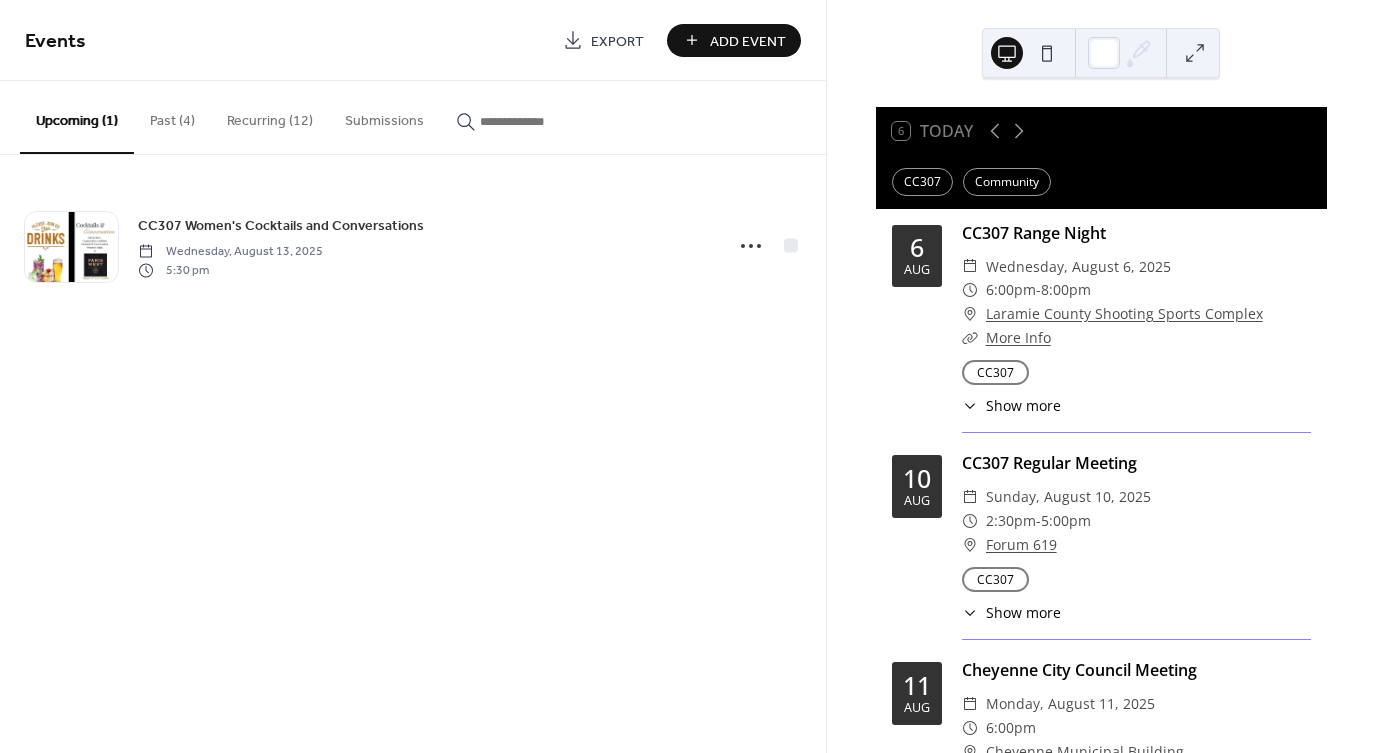 scroll, scrollTop: 0, scrollLeft: 0, axis: both 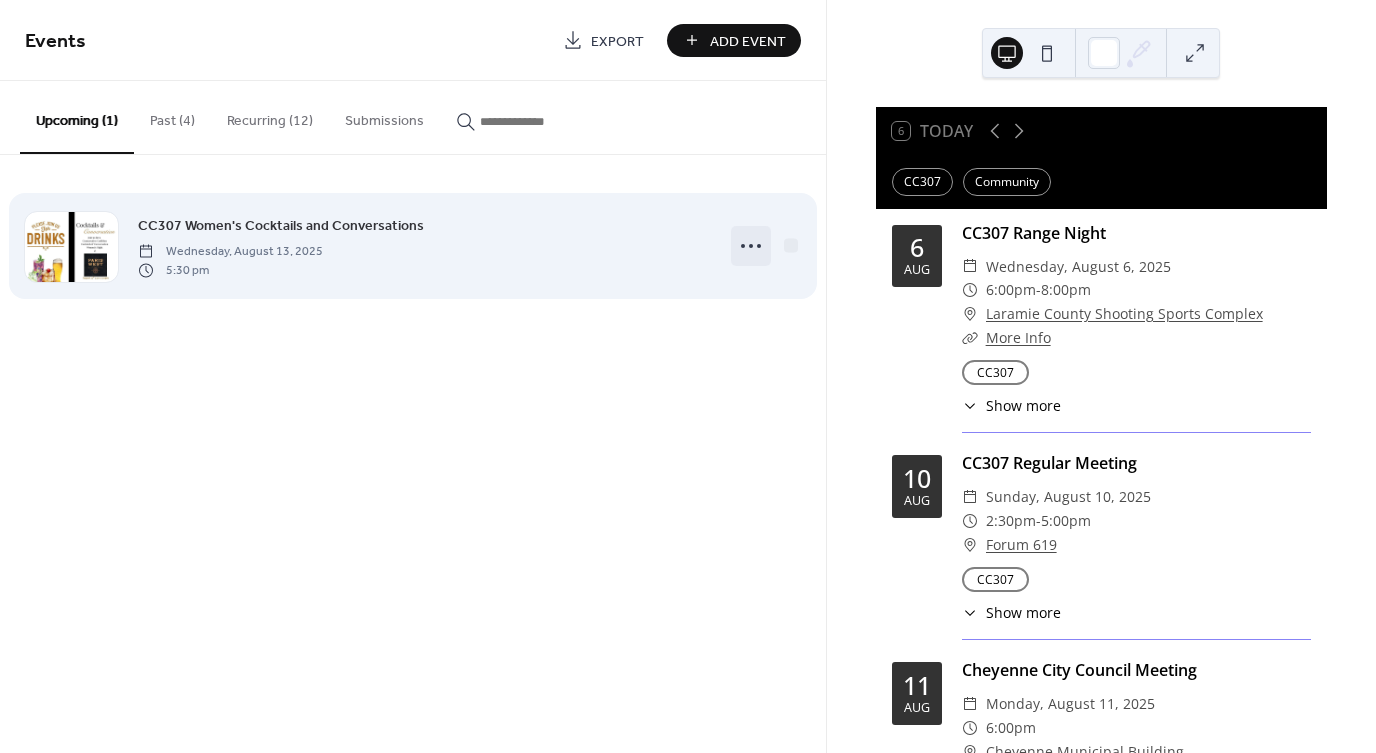 click 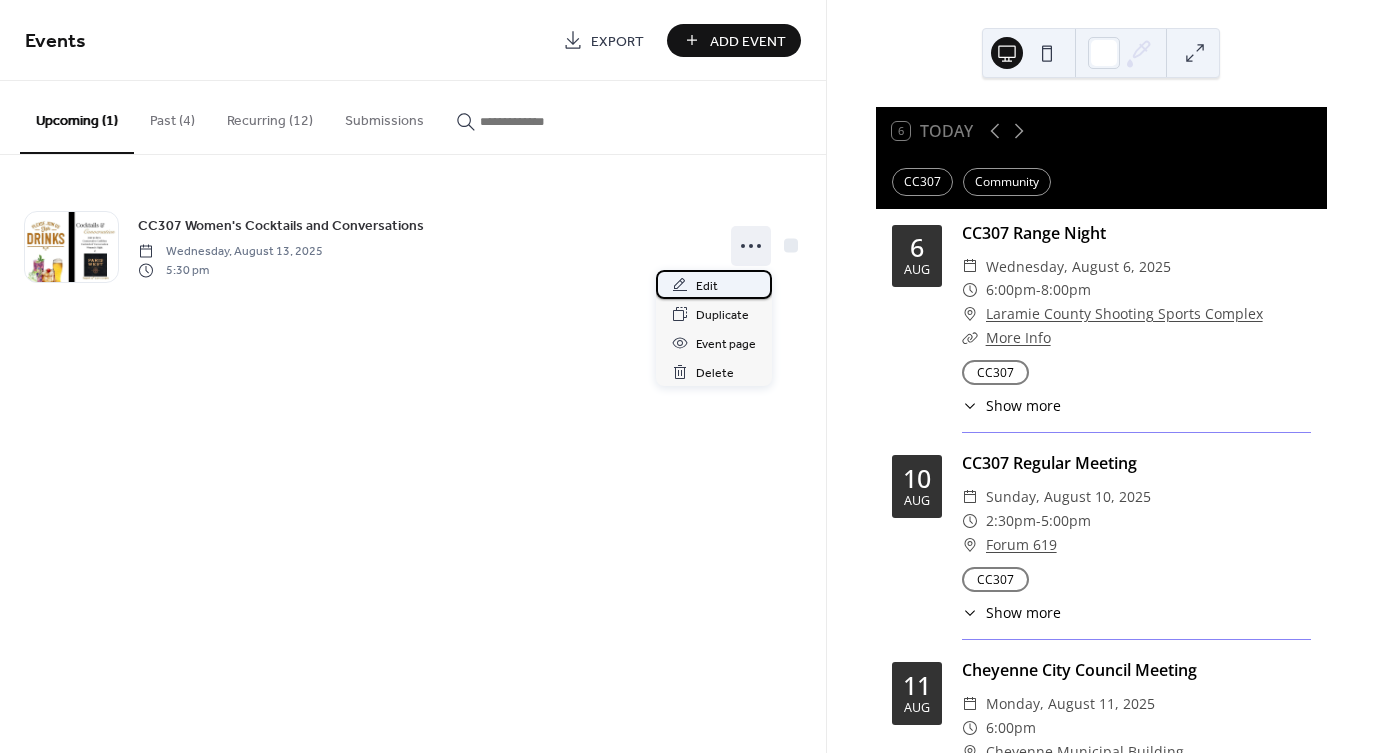 click on "Edit" at bounding box center (707, 286) 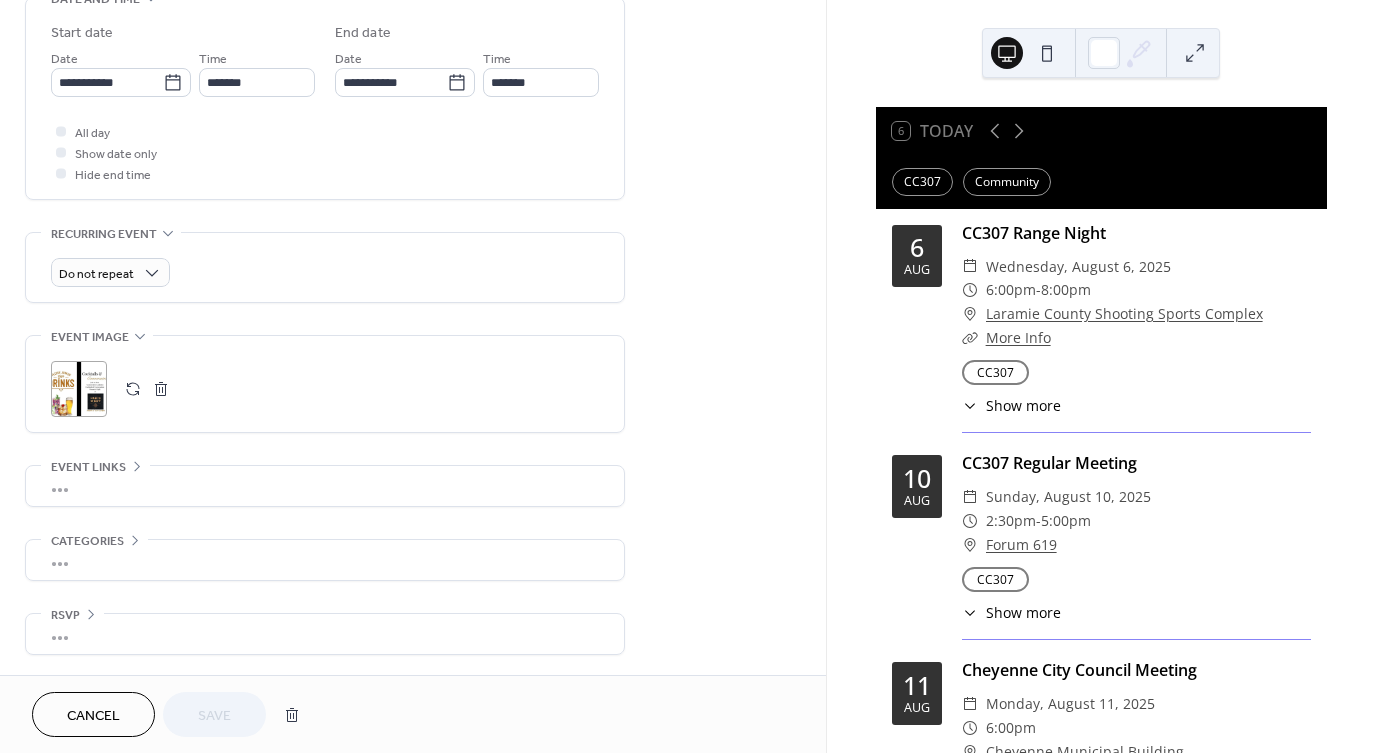 scroll, scrollTop: 660, scrollLeft: 0, axis: vertical 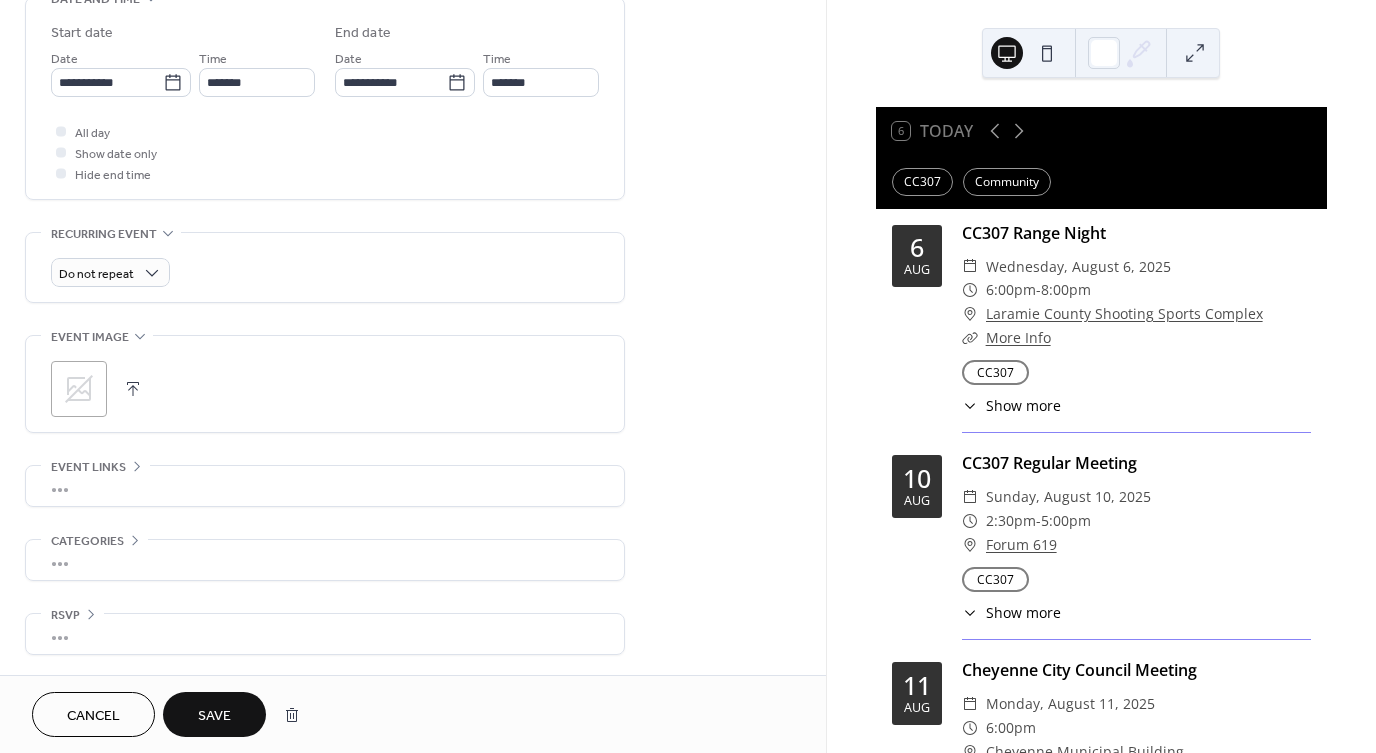 click 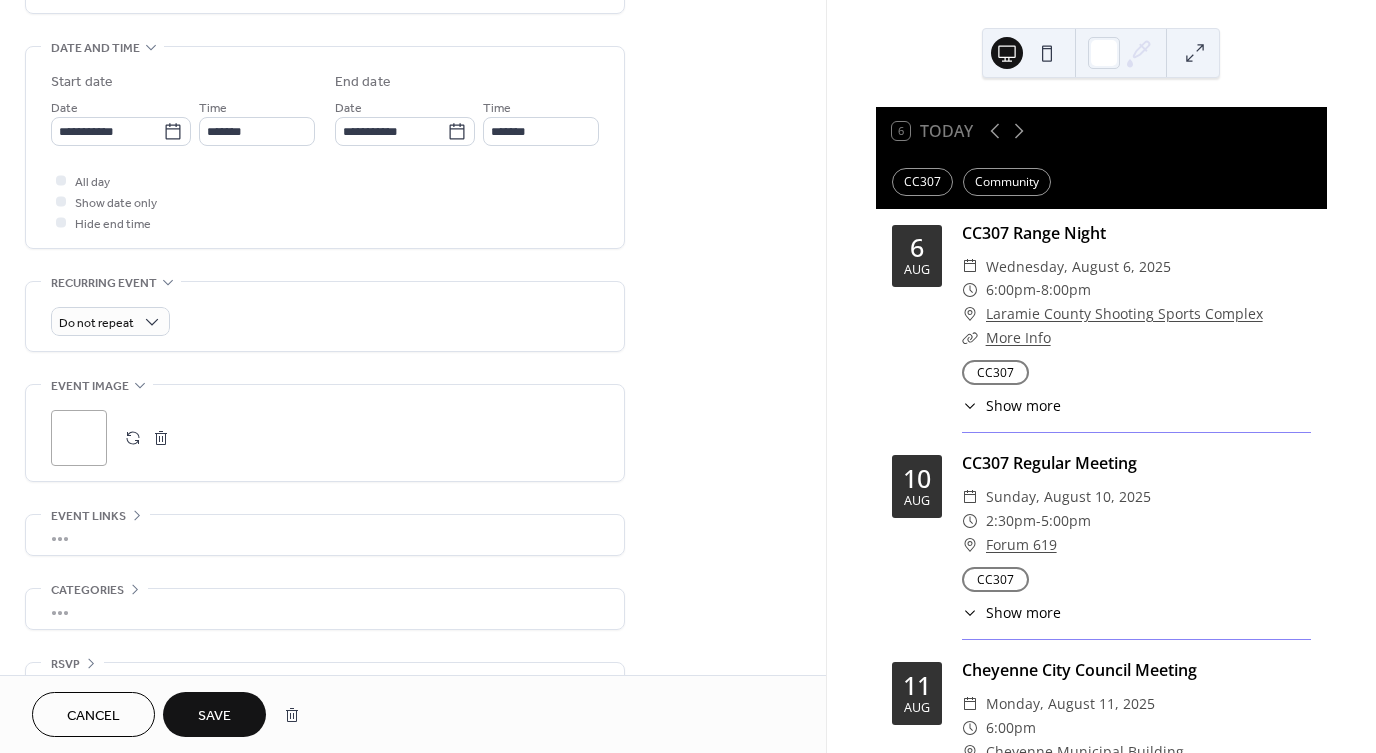 scroll, scrollTop: 619, scrollLeft: 0, axis: vertical 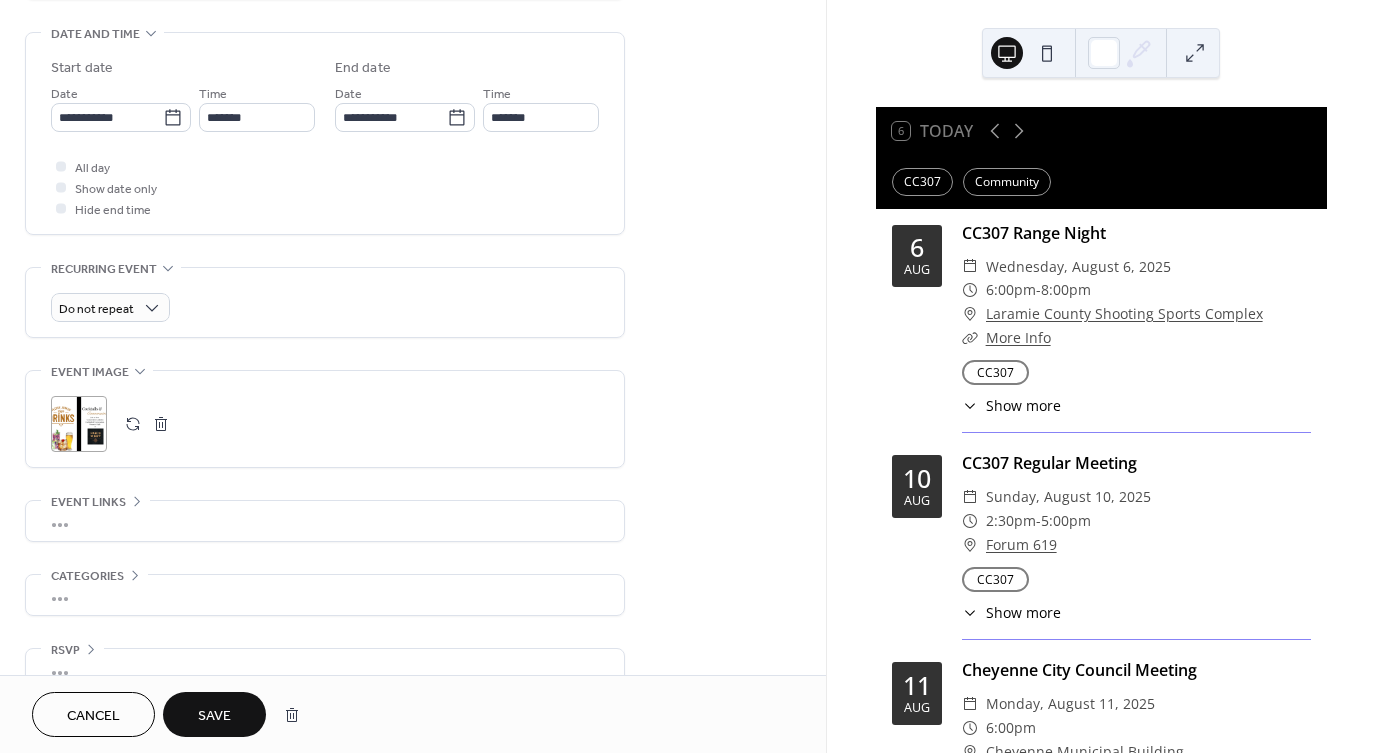click on "Save" at bounding box center (214, 716) 